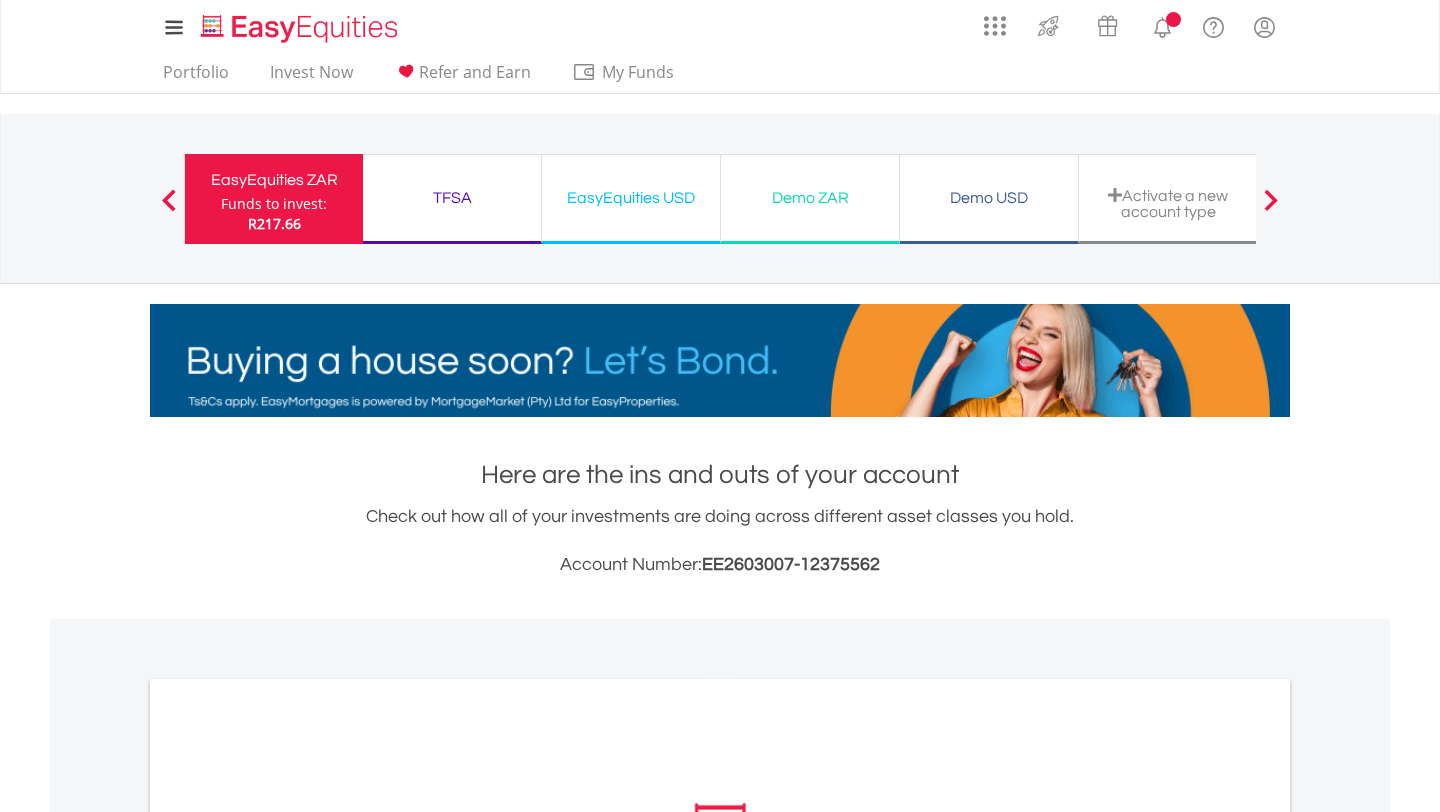 scroll, scrollTop: 0, scrollLeft: 0, axis: both 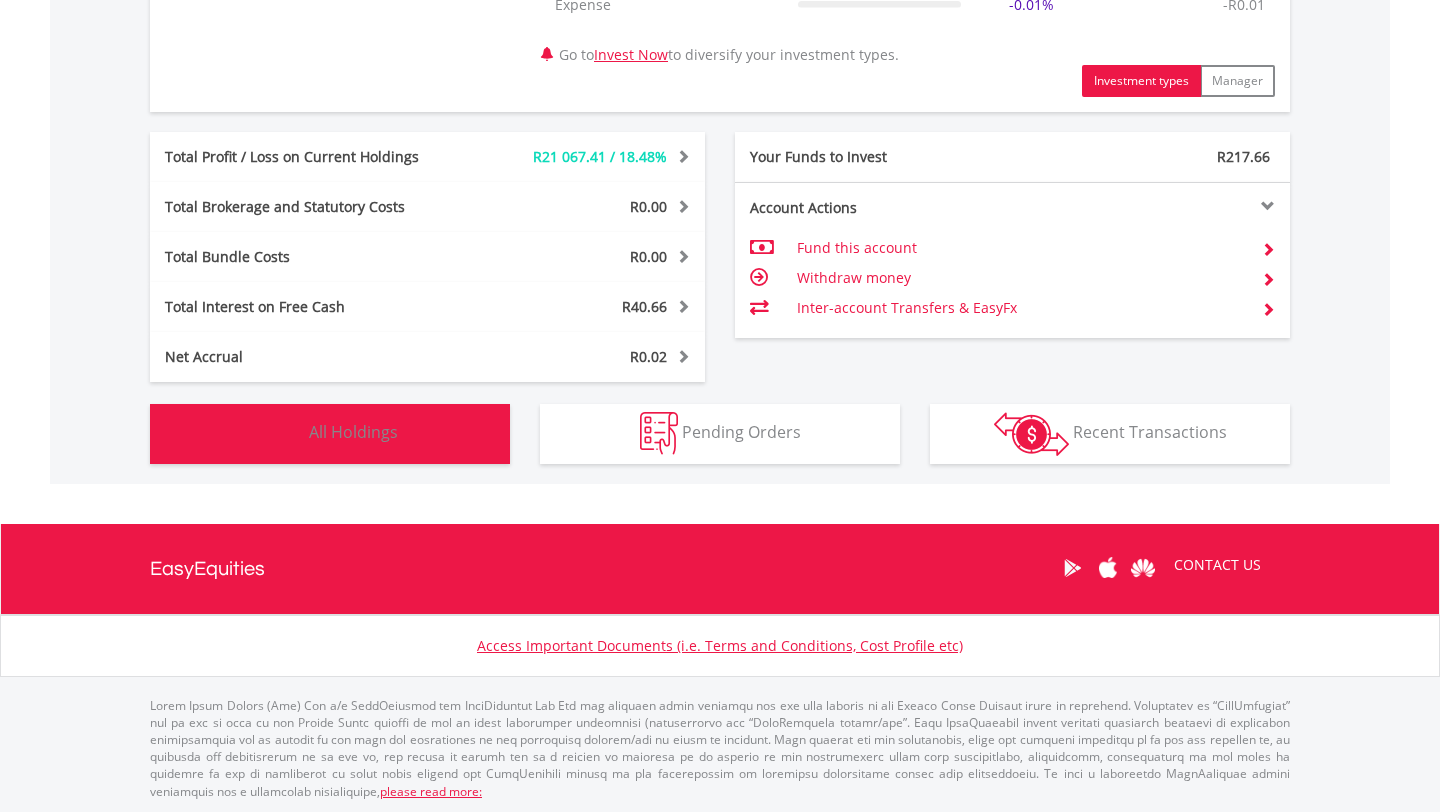 click on "All Holdings" at bounding box center (353, 432) 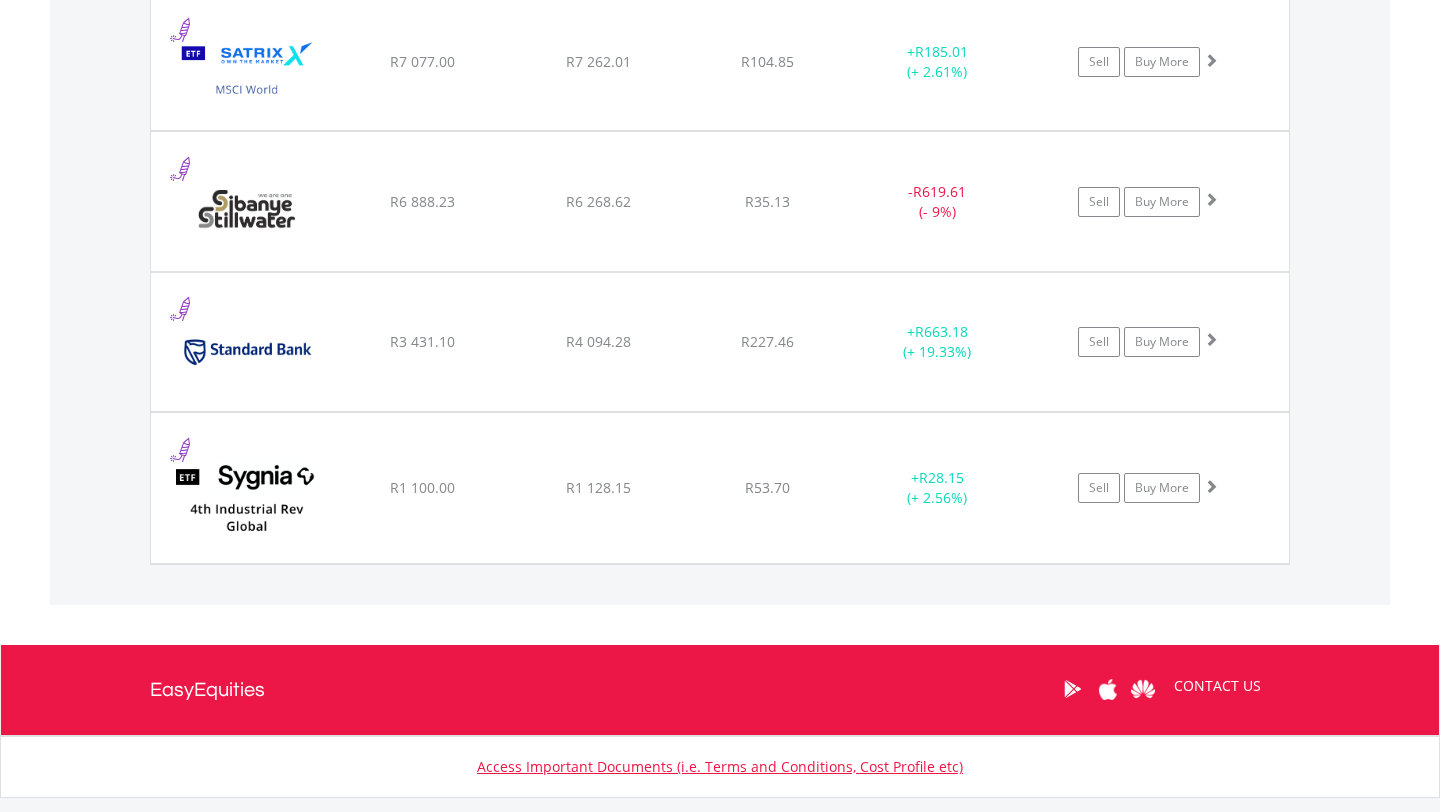 scroll, scrollTop: 3895, scrollLeft: 0, axis: vertical 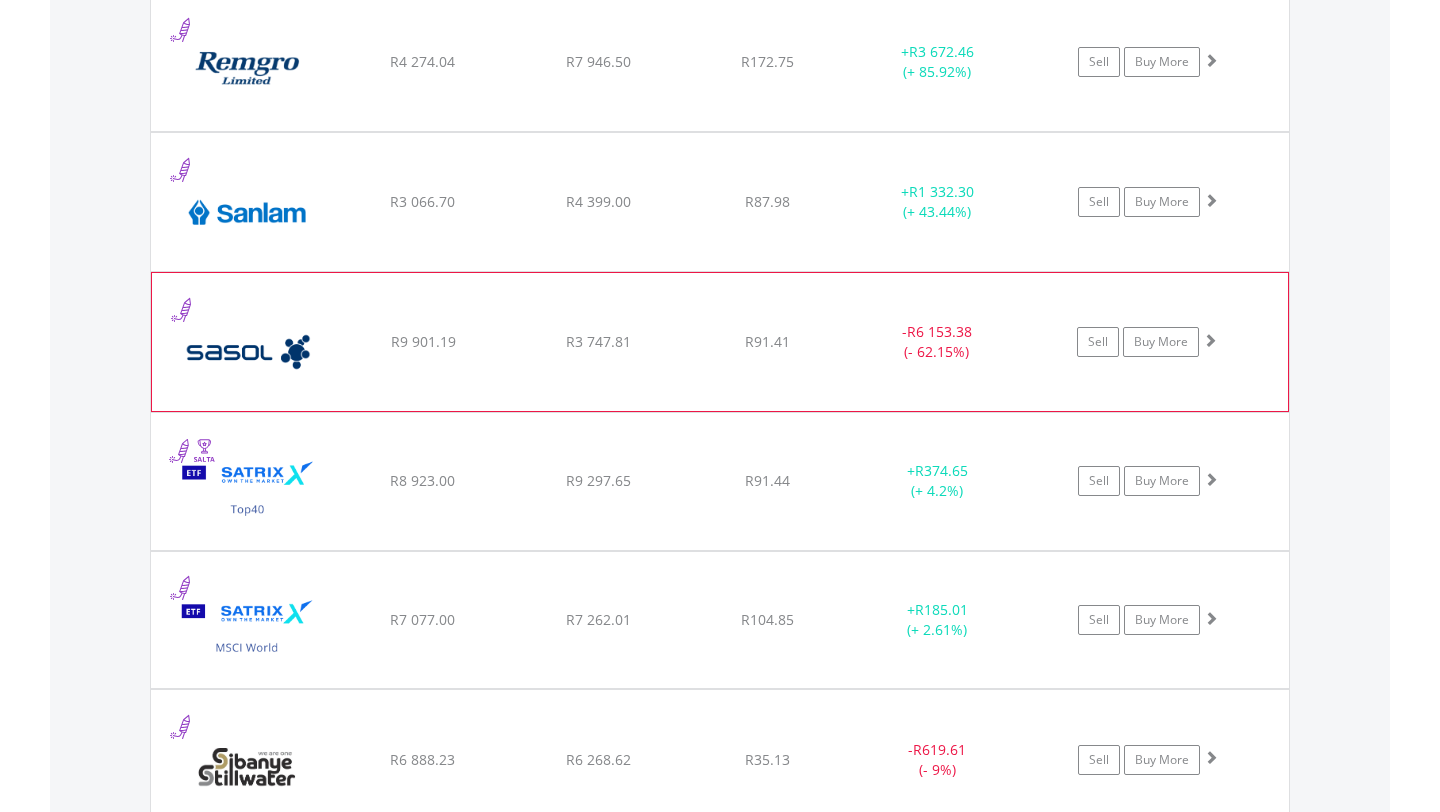 click on "﻿
Sasol Limited
R9 901.19
R3 747.81
R91.41
-  R6 153.38 (- 62.15%)
Sell
Buy More" at bounding box center (720, -1641) 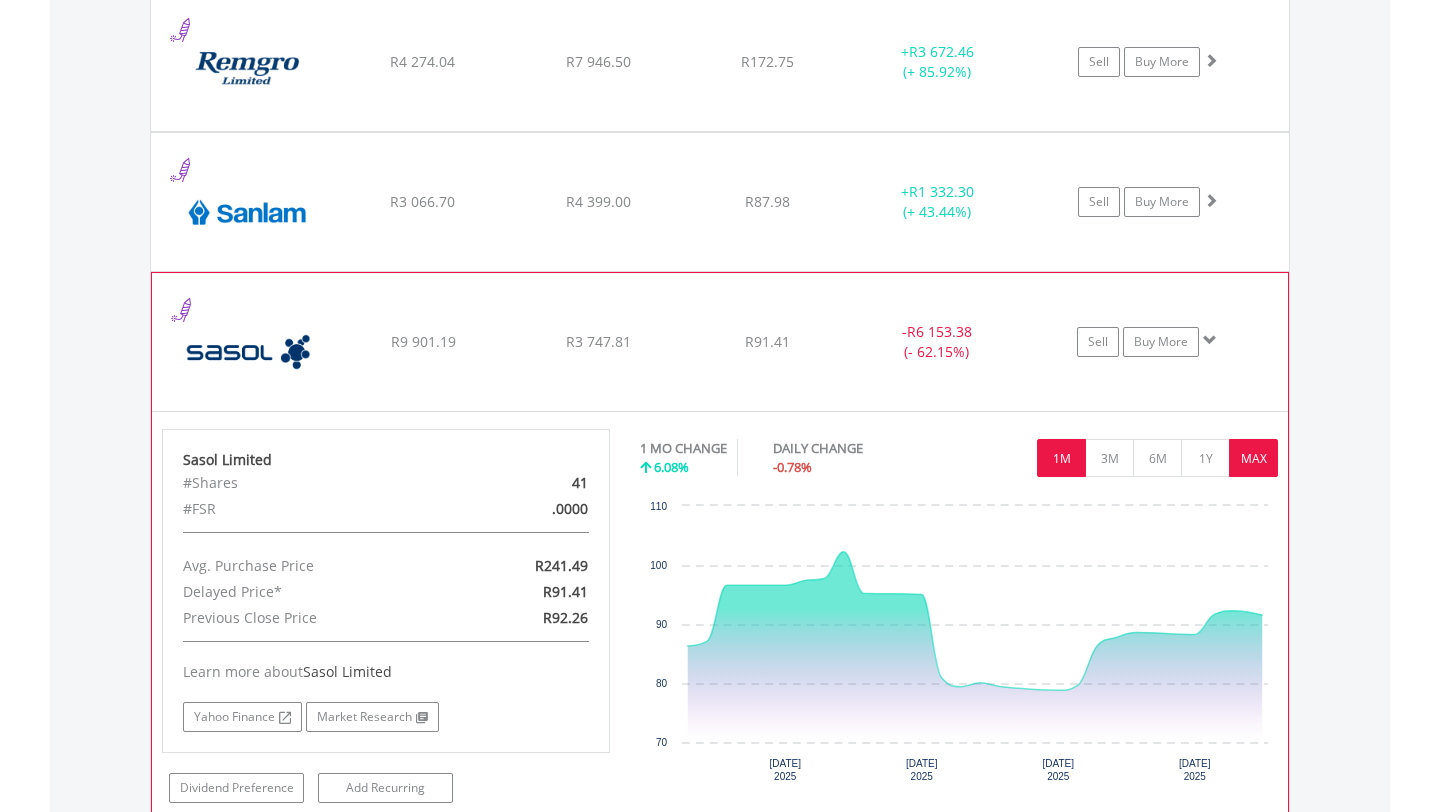 click on "MAX" at bounding box center [1253, 458] 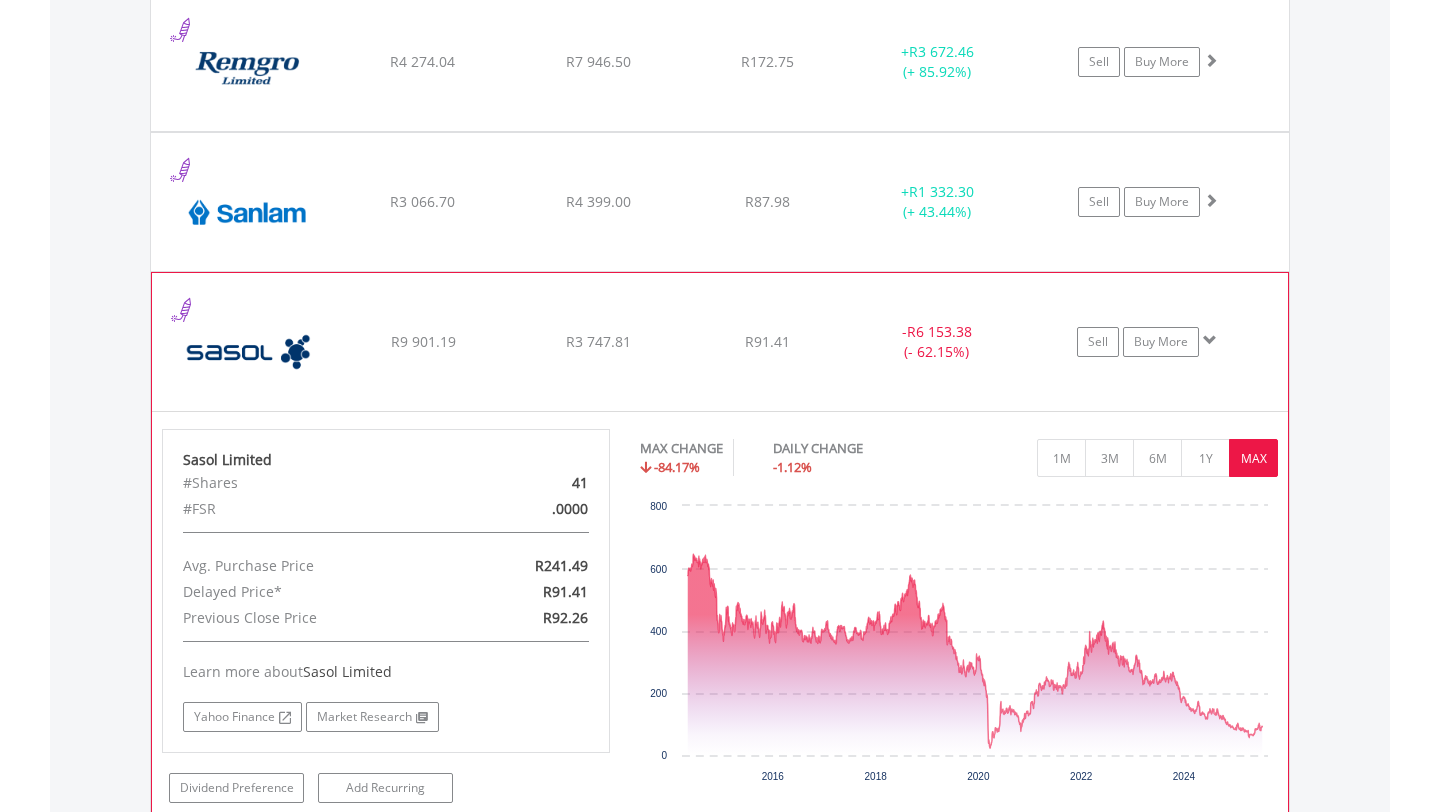 click on "﻿
Sasol Limited
R9 901.19
R3 747.81
R91.41
-  R6 153.38 (- 62.15%)
Sell
Buy More" at bounding box center (720, -1641) 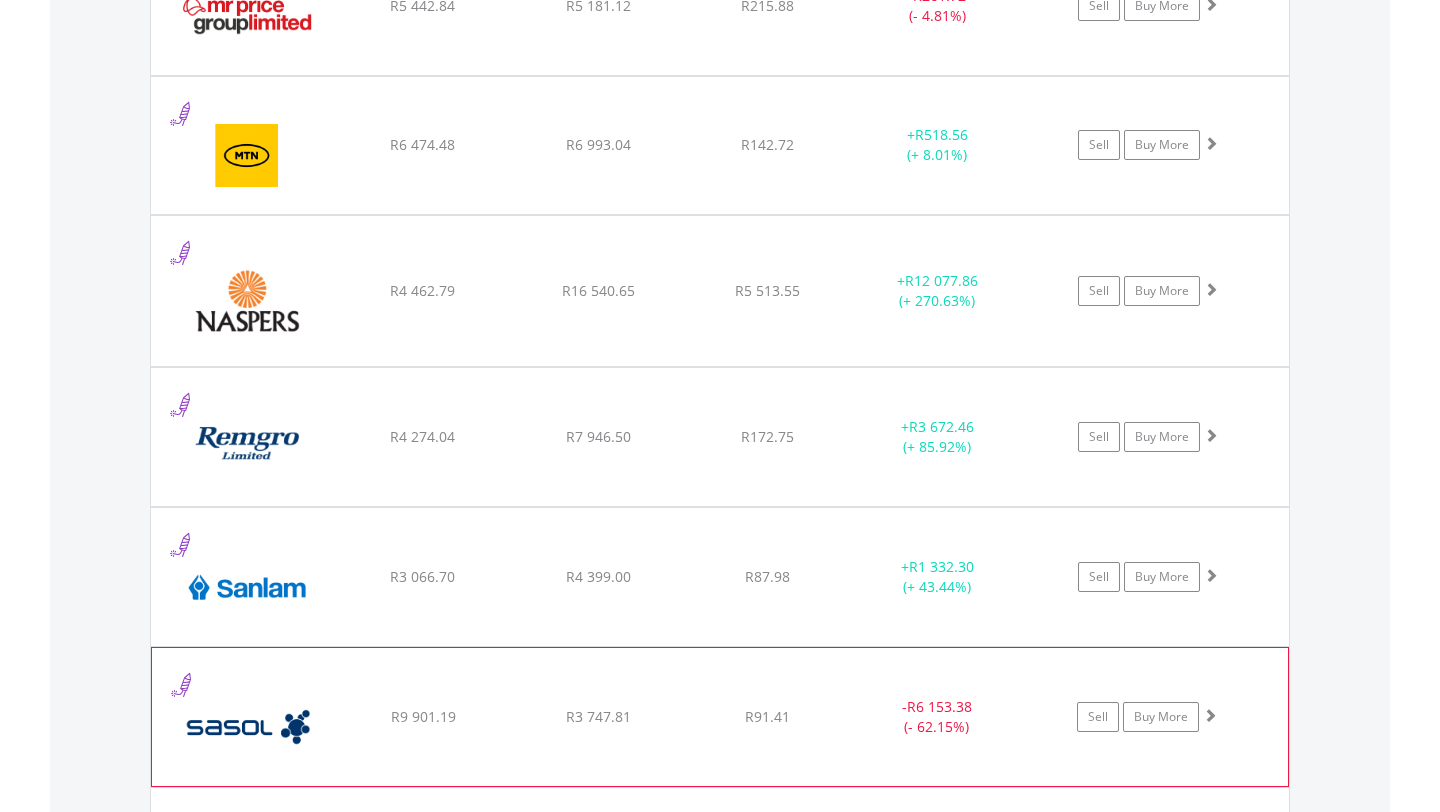 scroll, scrollTop: 2696, scrollLeft: 0, axis: vertical 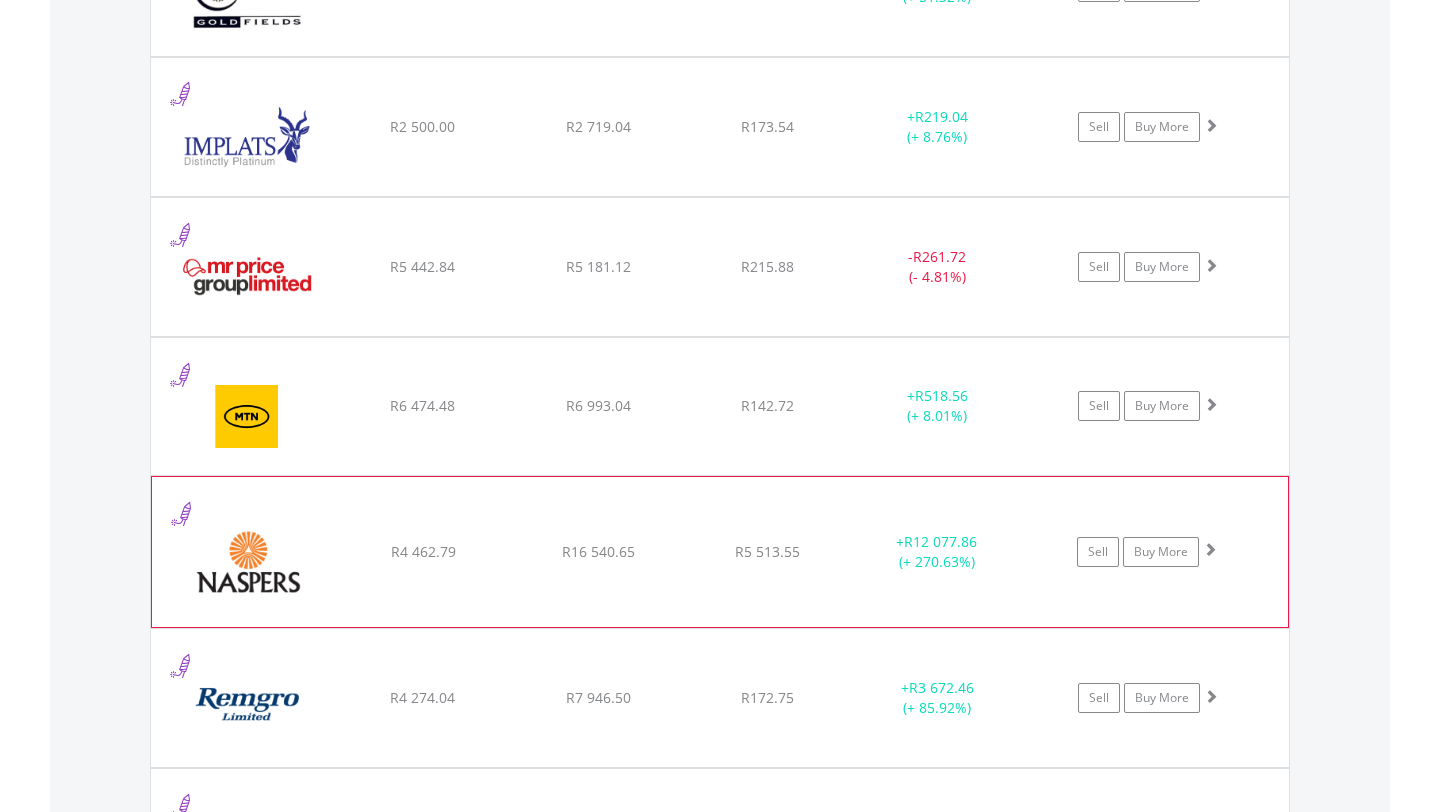 click on "﻿
Naspers Limited
R4 462.79
R16 540.65
R5 513.55
+  R12 077.86 (+ 270.63%)
Sell
Buy More" at bounding box center [720, -1005] 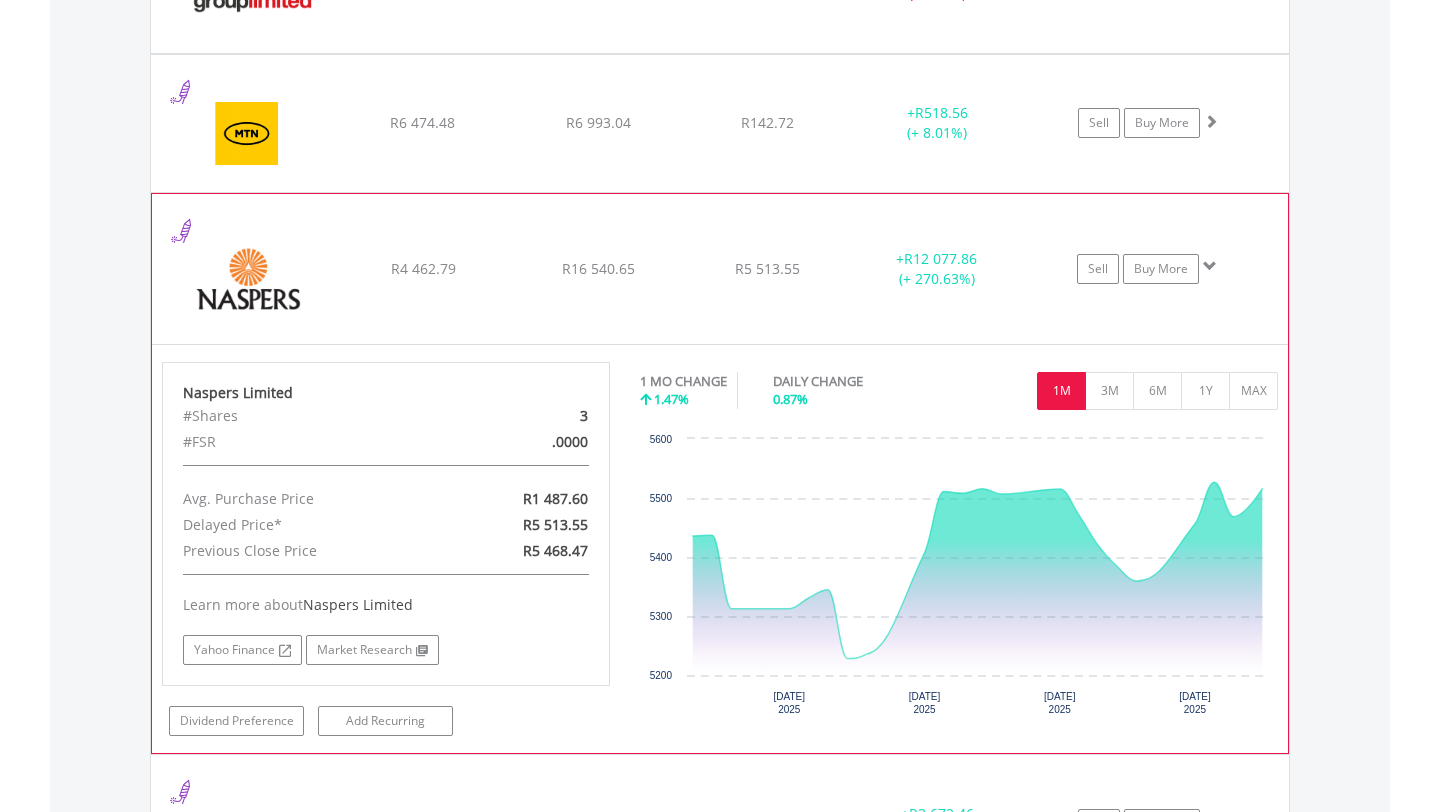 scroll, scrollTop: 3076, scrollLeft: 0, axis: vertical 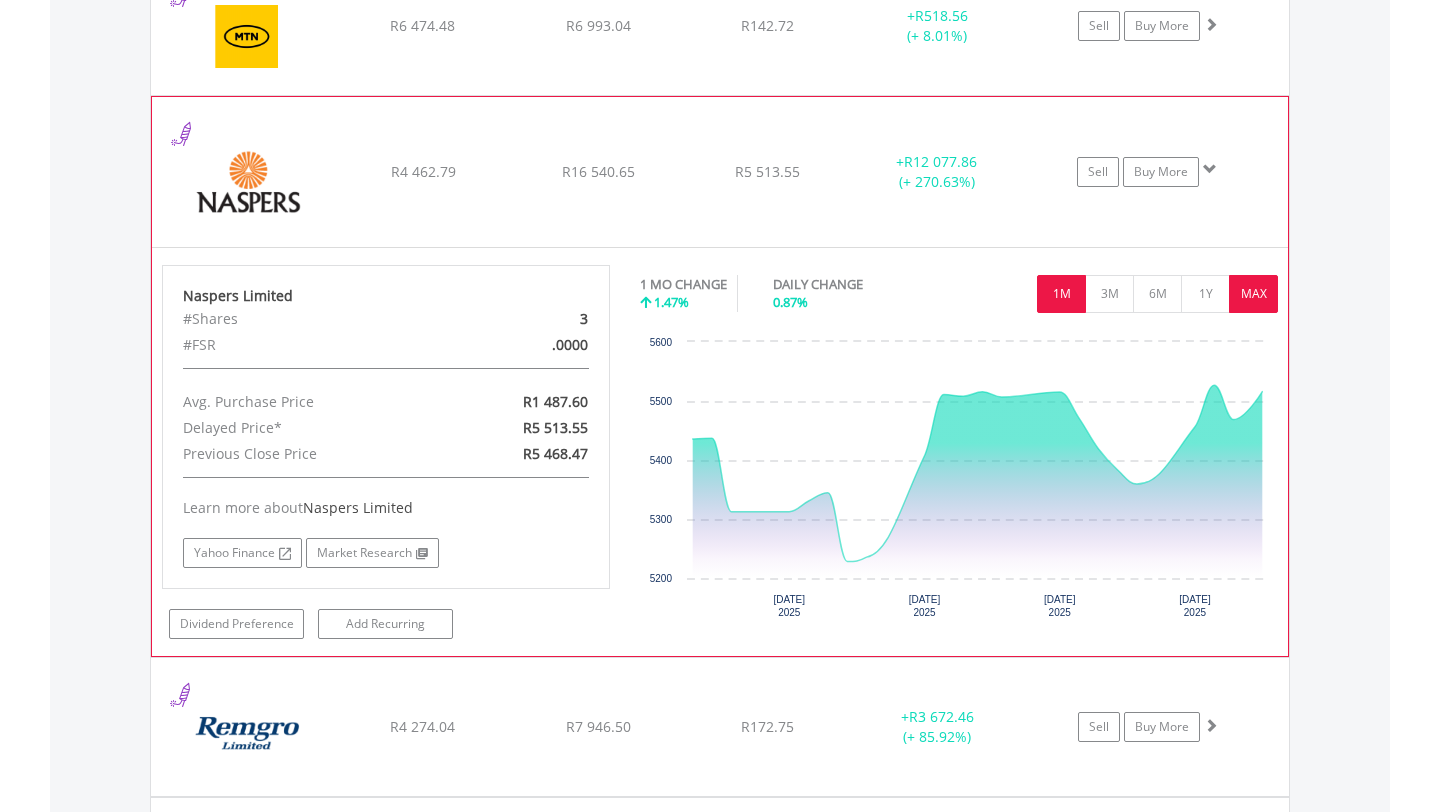 click on "MAX" at bounding box center (1253, 294) 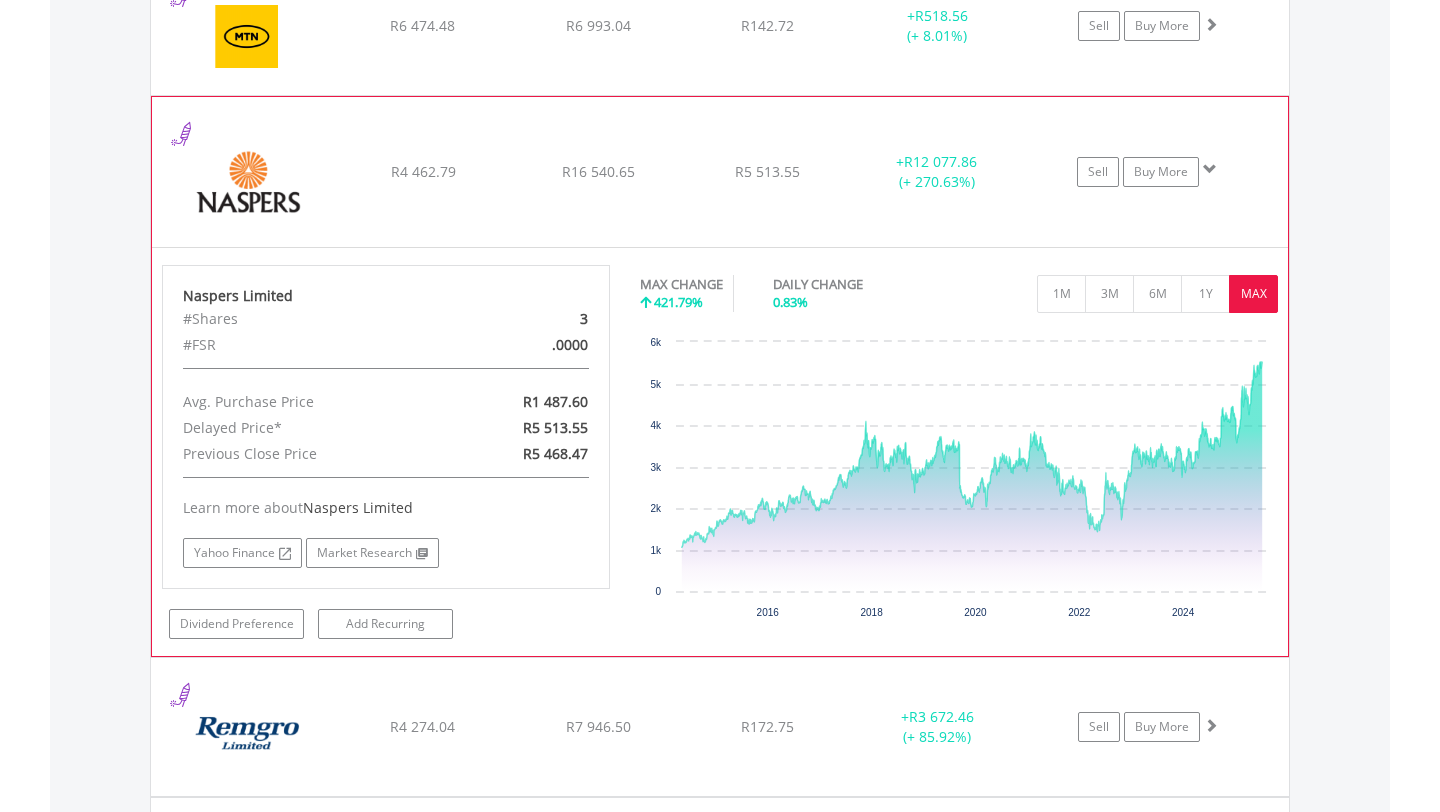 click on "﻿
Naspers Limited
R4 462.79
R16 540.65
R5 513.55
+  R12 077.86 (+ 270.63%)
Sell
Buy More" at bounding box center (720, -1385) 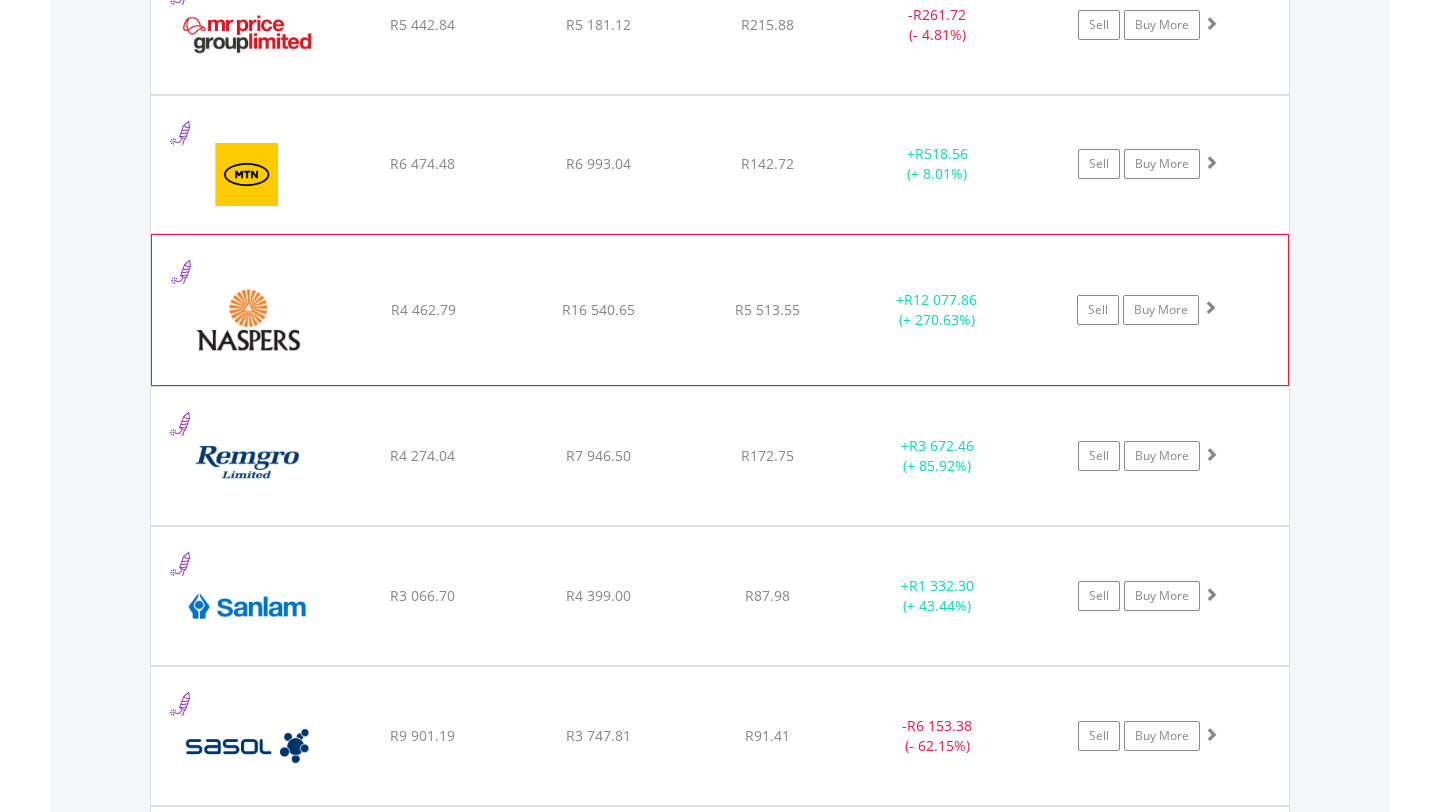 scroll, scrollTop: 2935, scrollLeft: 0, axis: vertical 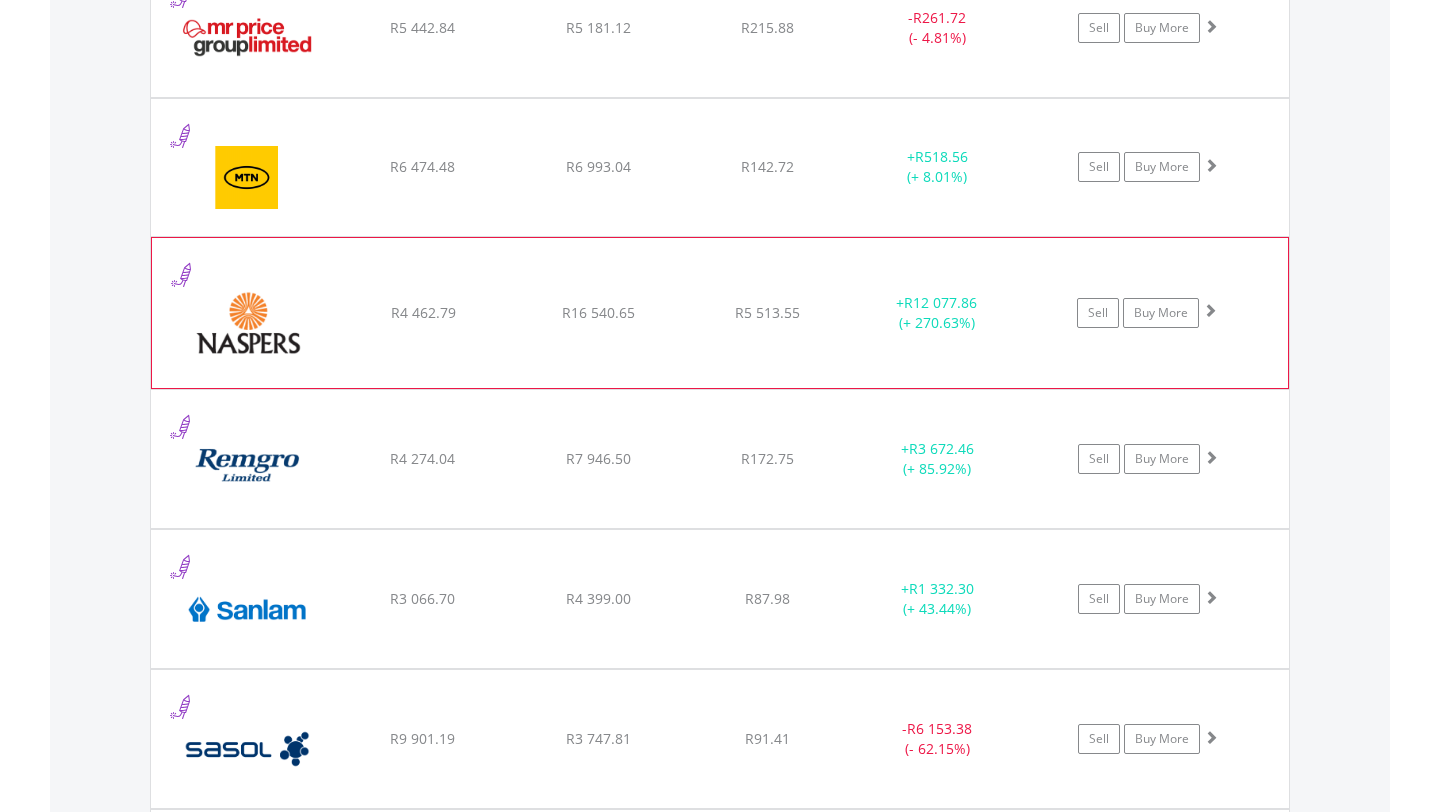 click on "﻿
MTN Group Limited
R6 474.48
R6 993.04
R142.72
+  R518.56 (+ 8.01%)
Sell
Buy More" at bounding box center (720, -1244) 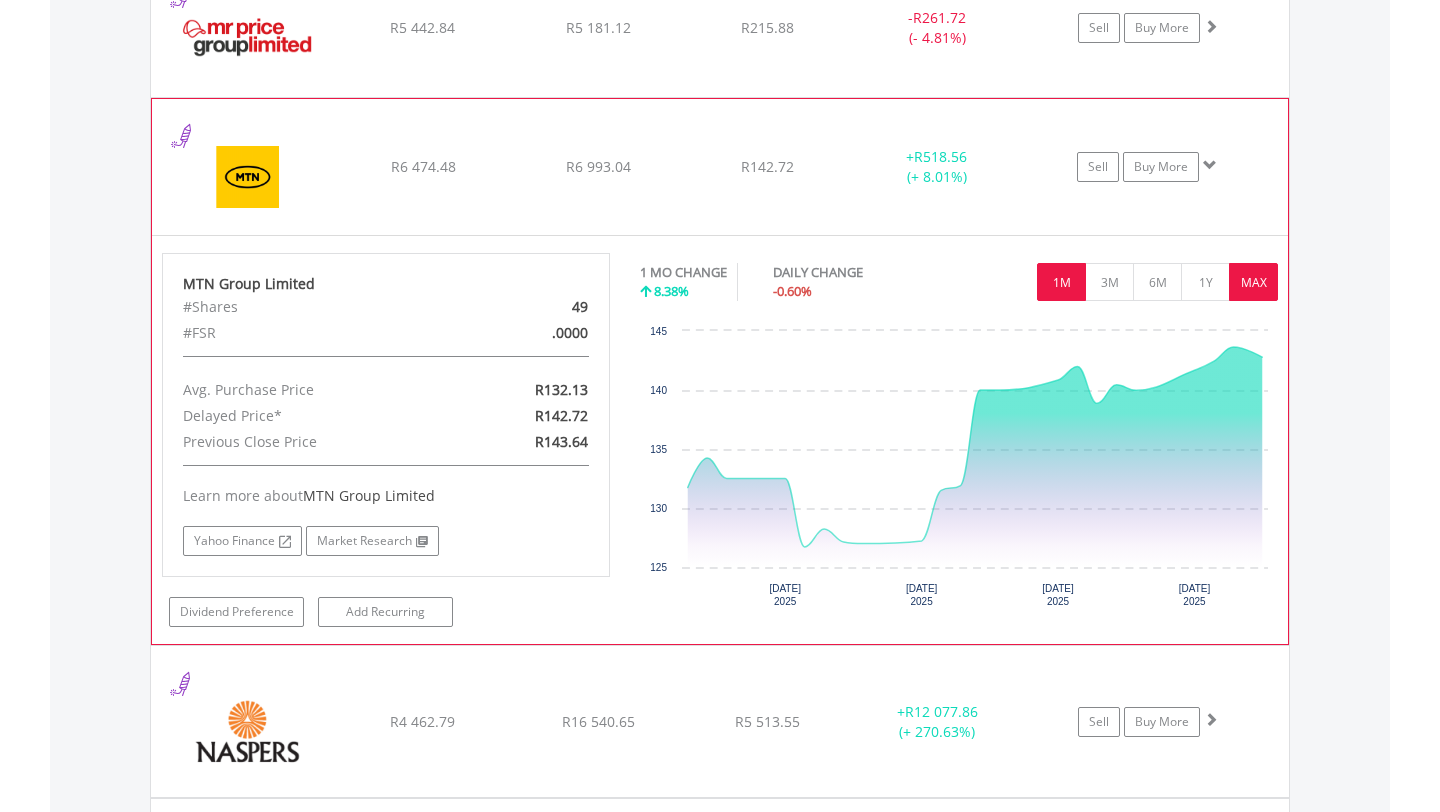 click on "MAX" at bounding box center [1253, 282] 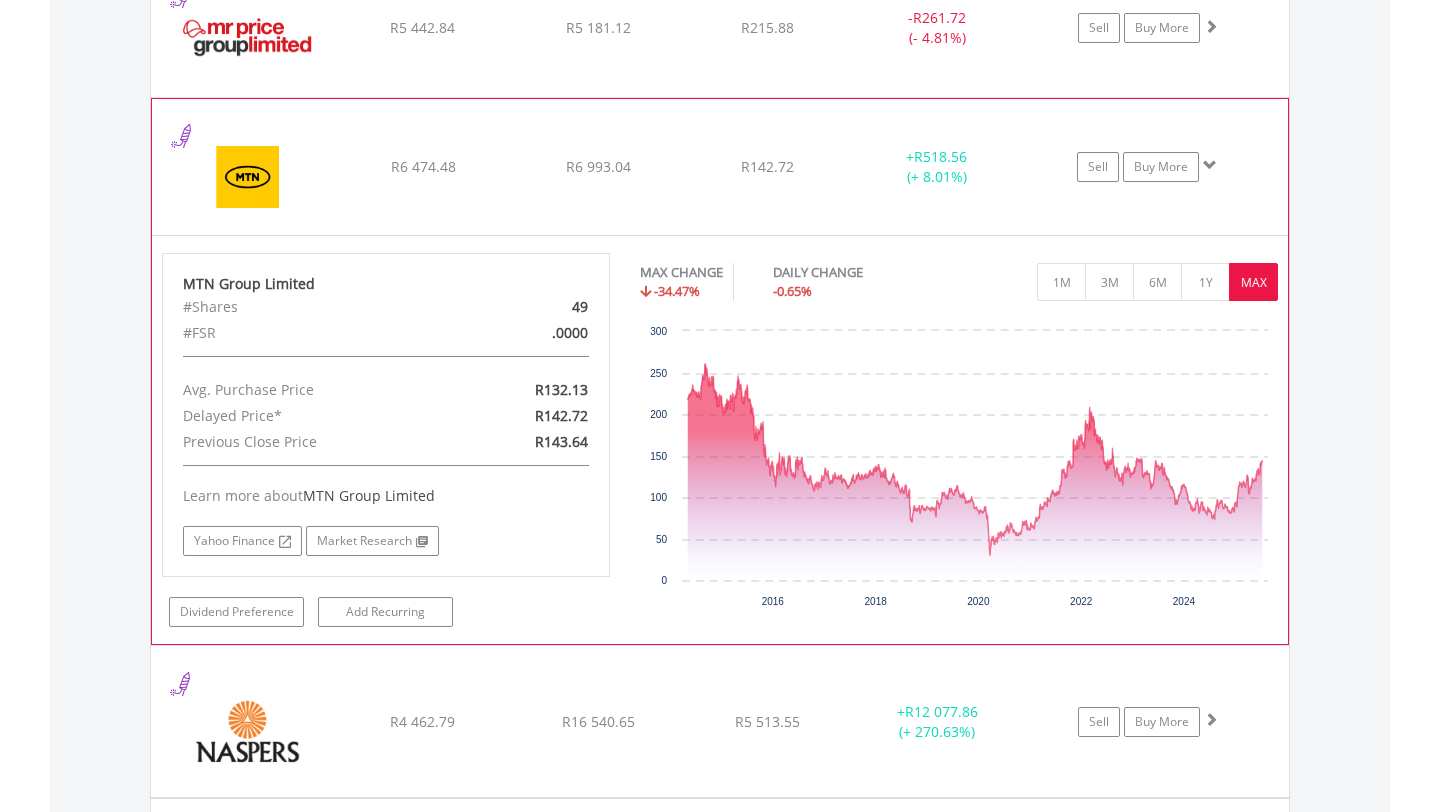 click on "+  R518.56 (+ 8.01%)" at bounding box center (937, -1104) 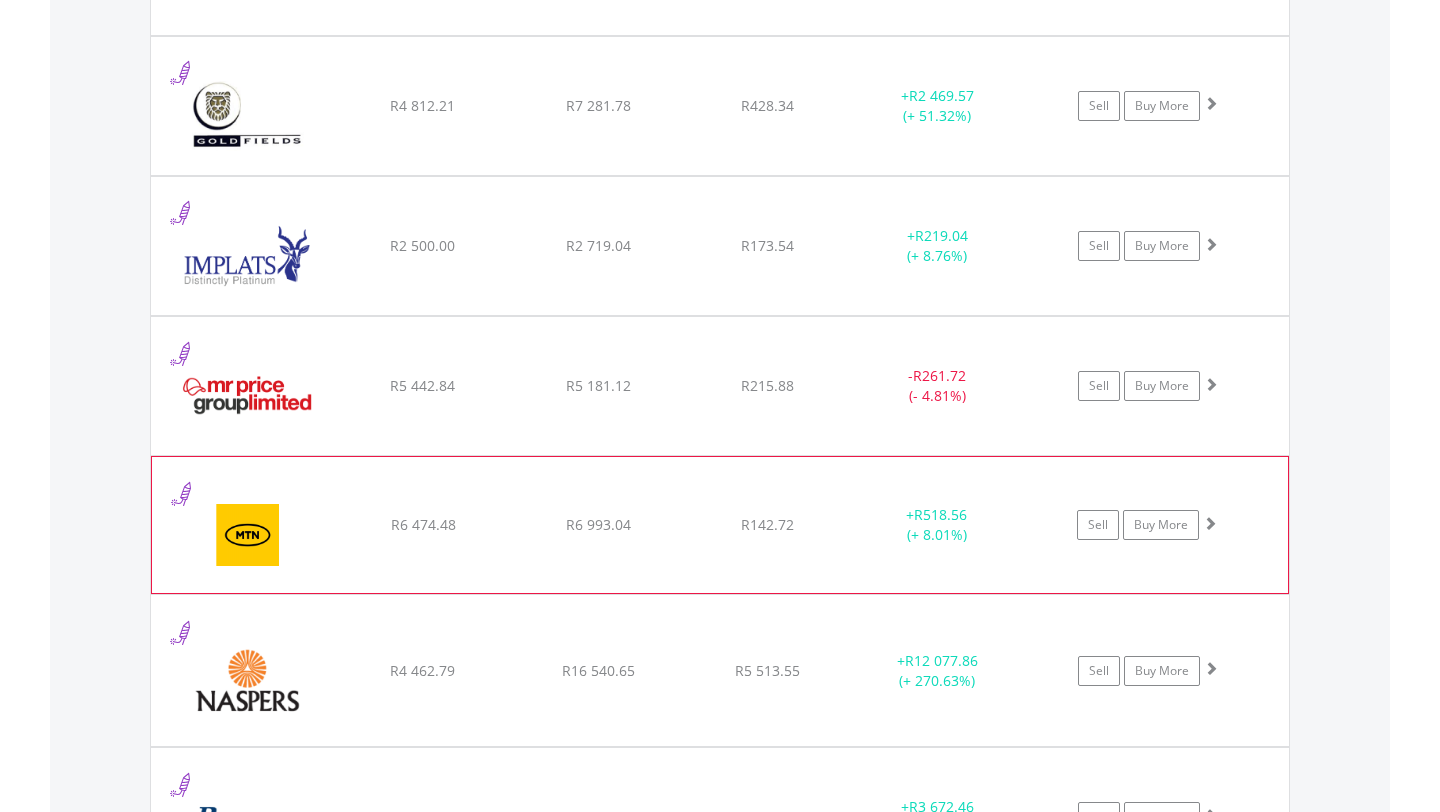 scroll, scrollTop: 2569, scrollLeft: 0, axis: vertical 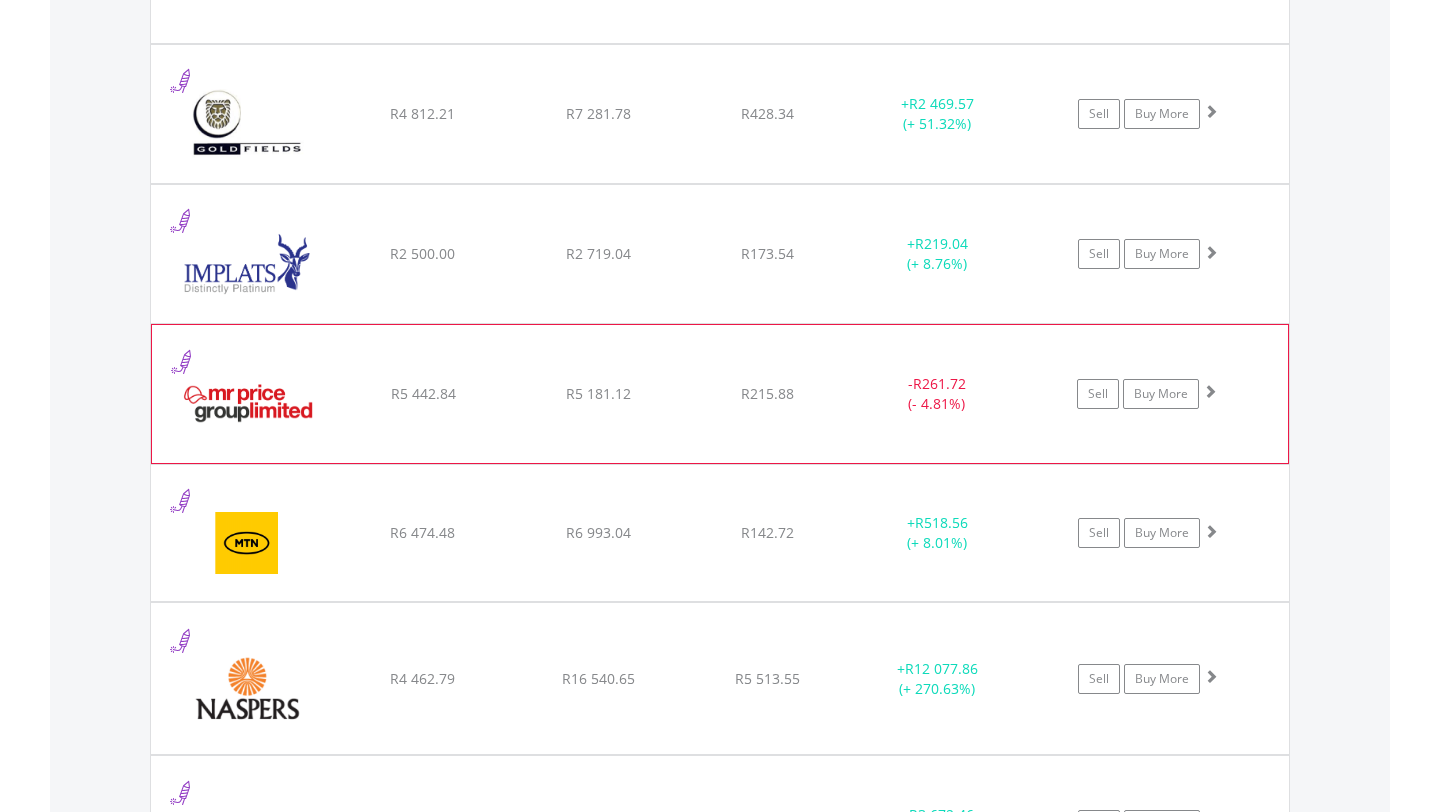 click on "﻿
Mr Price Group Limited
R5 442.84
R5 181.12
R215.88
-  R261.72 (- 4.81%)
Sell
Buy More" at bounding box center [720, -878] 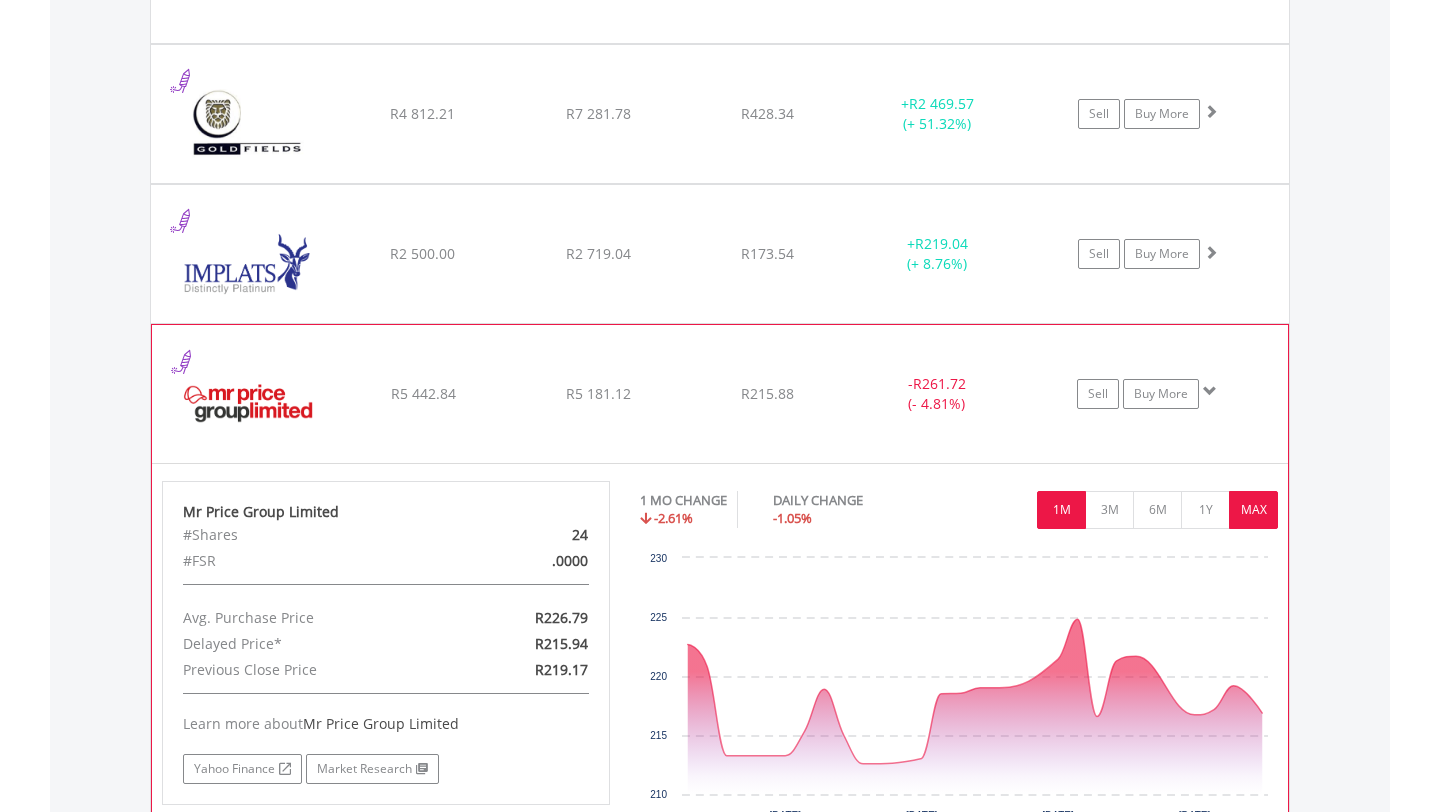click on "MAX" at bounding box center [1253, 510] 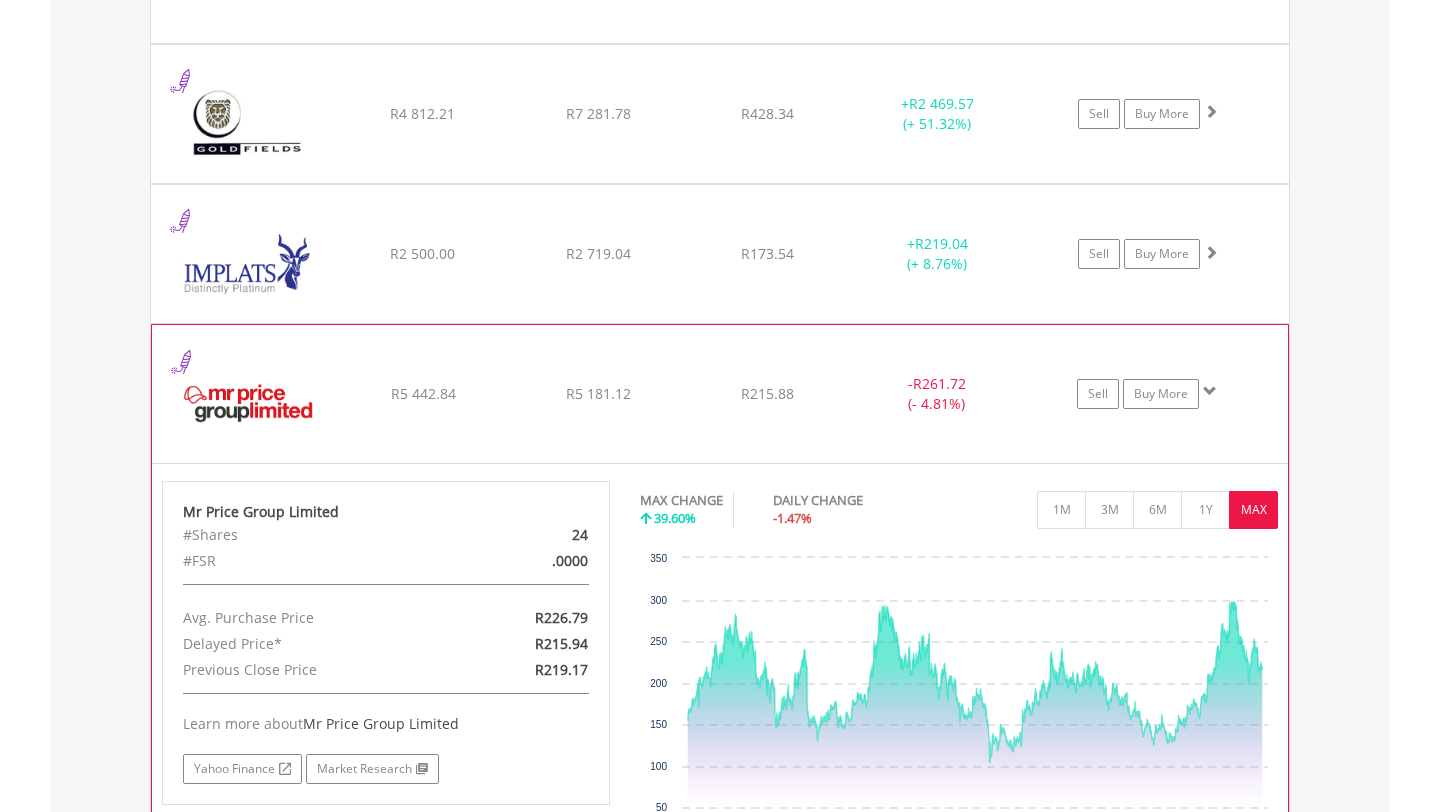click on "﻿
Mr Price Group Limited
R5 442.84
R5 181.12
R215.88
-  R261.72 (- 4.81%)
Sell
Buy More" at bounding box center (720, -878) 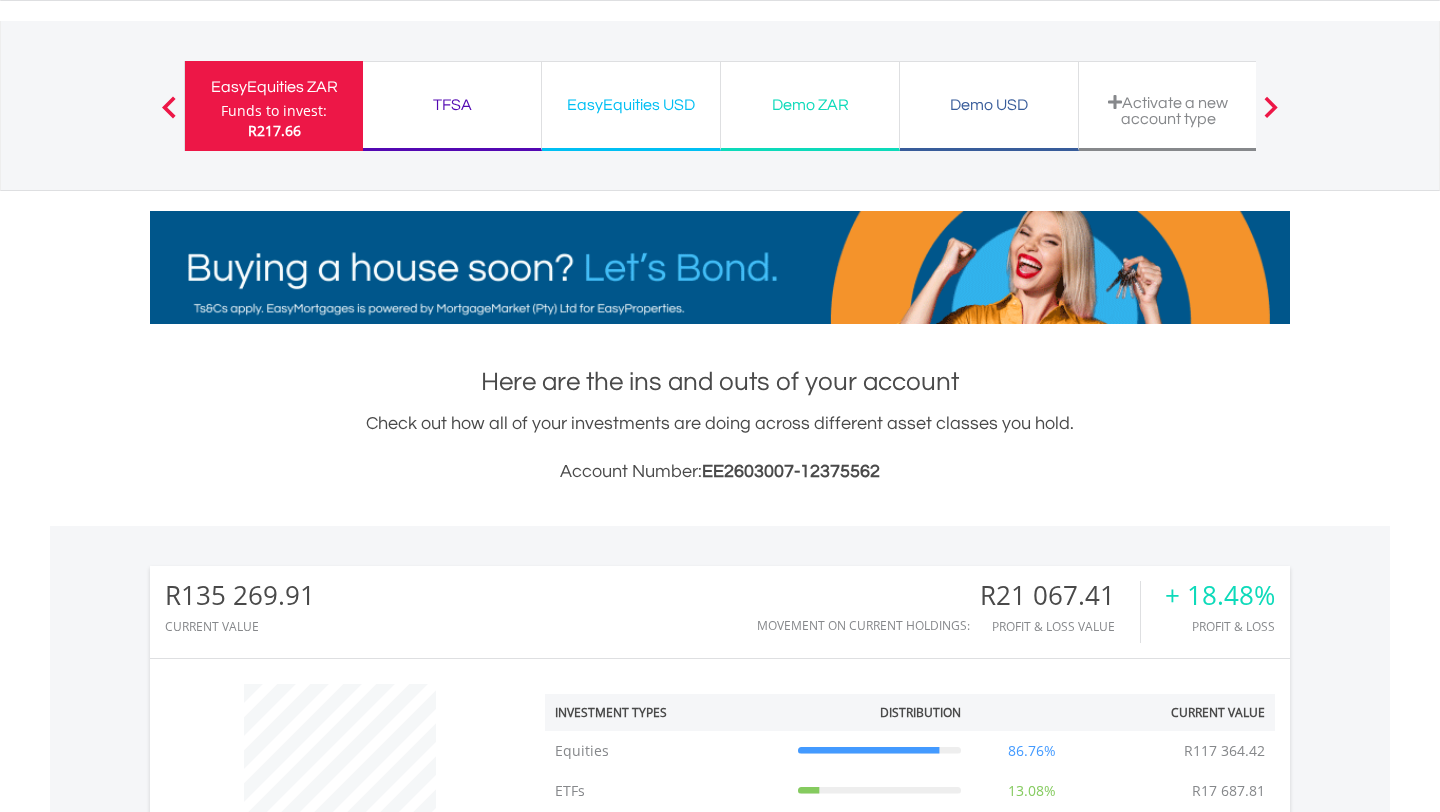 scroll, scrollTop: 0, scrollLeft: 0, axis: both 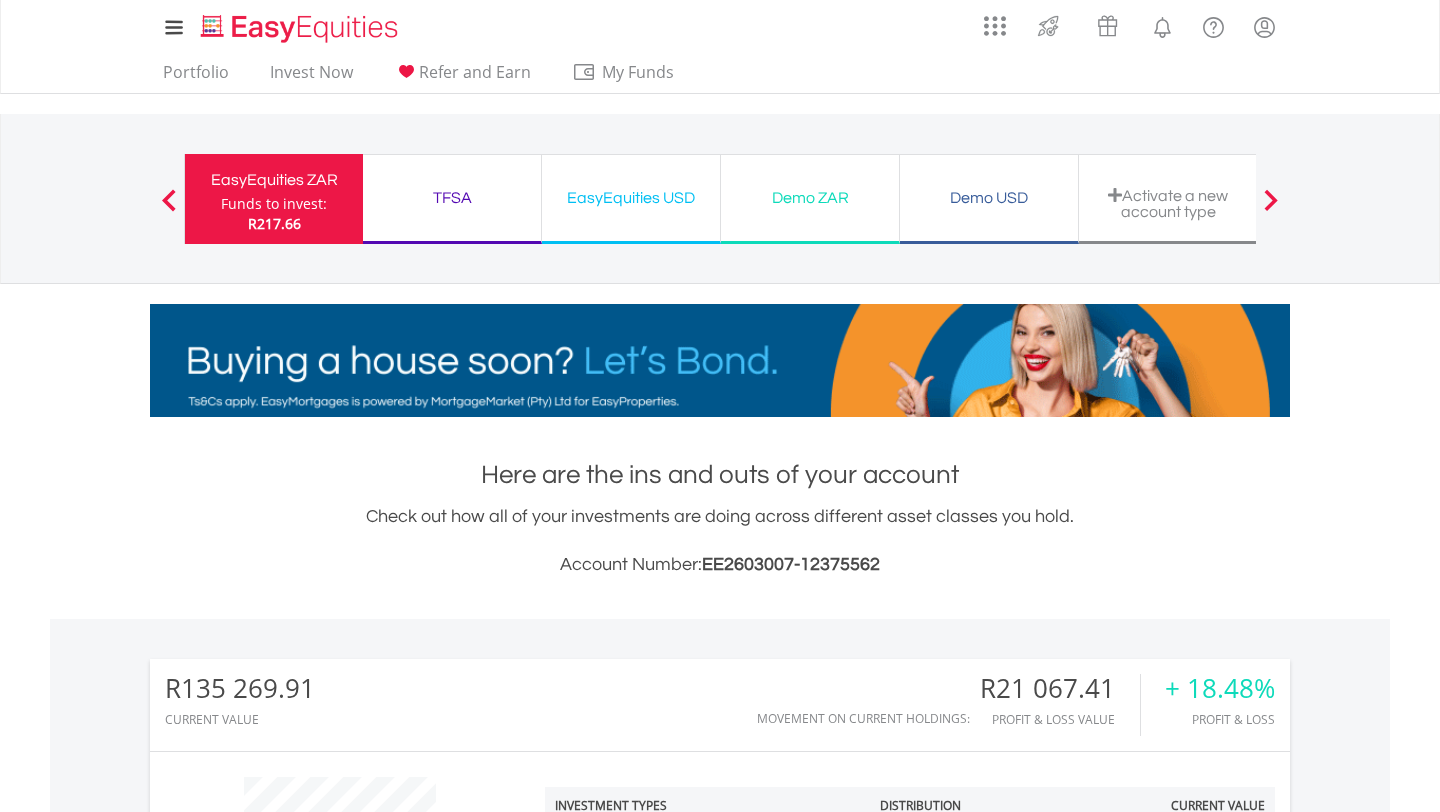 click on "EasyEquities USD" at bounding box center (631, 198) 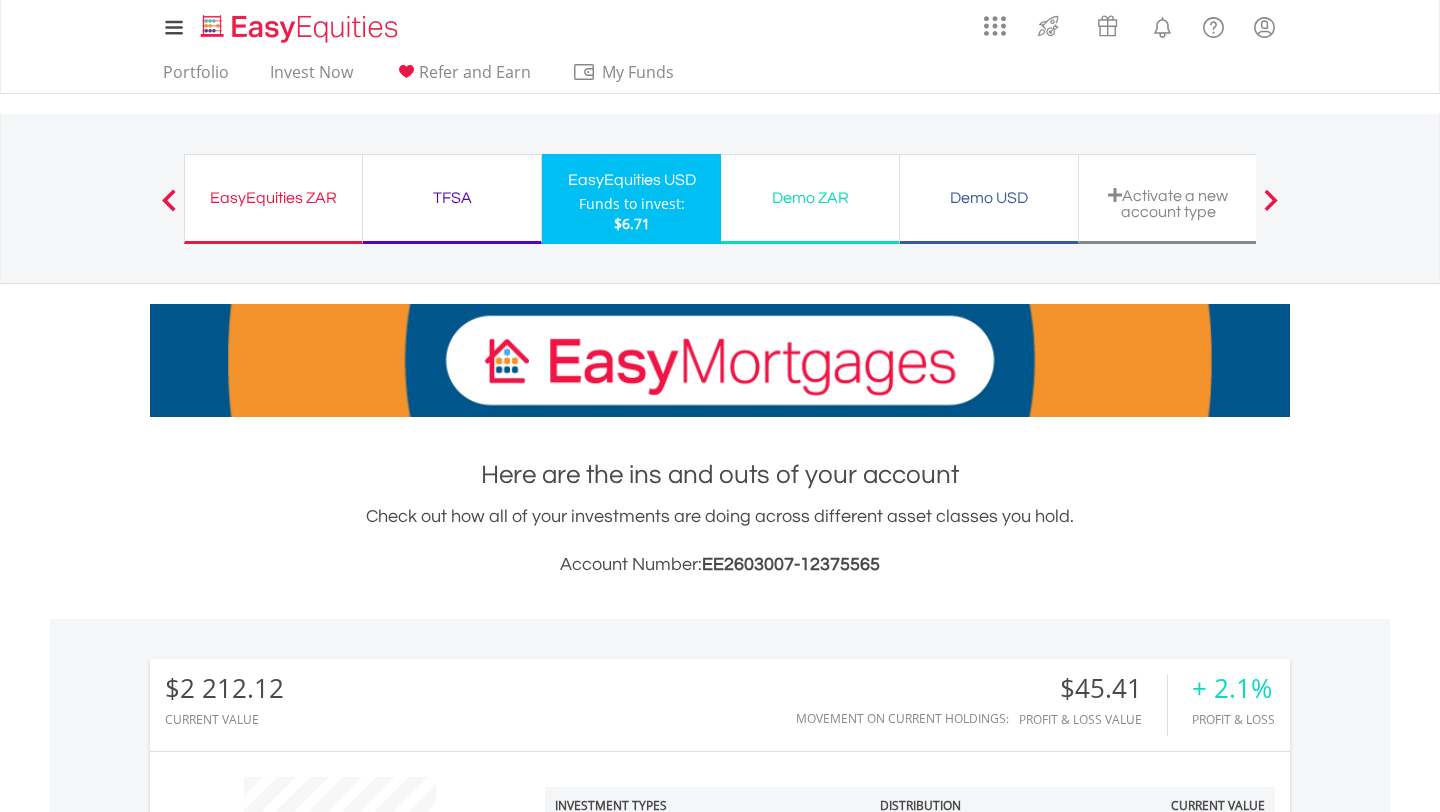 scroll, scrollTop: 70, scrollLeft: 0, axis: vertical 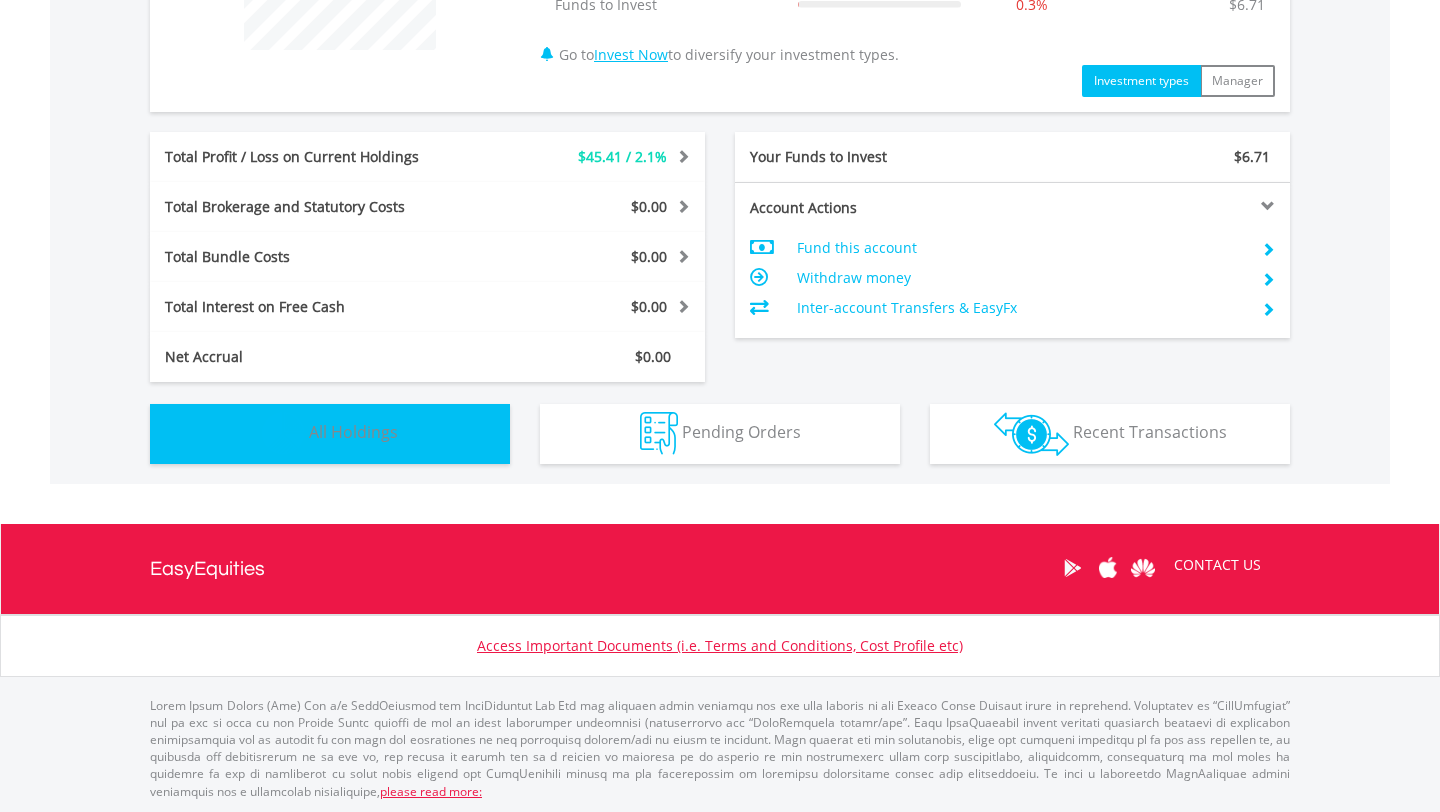 click on "All Holdings" at bounding box center (353, 432) 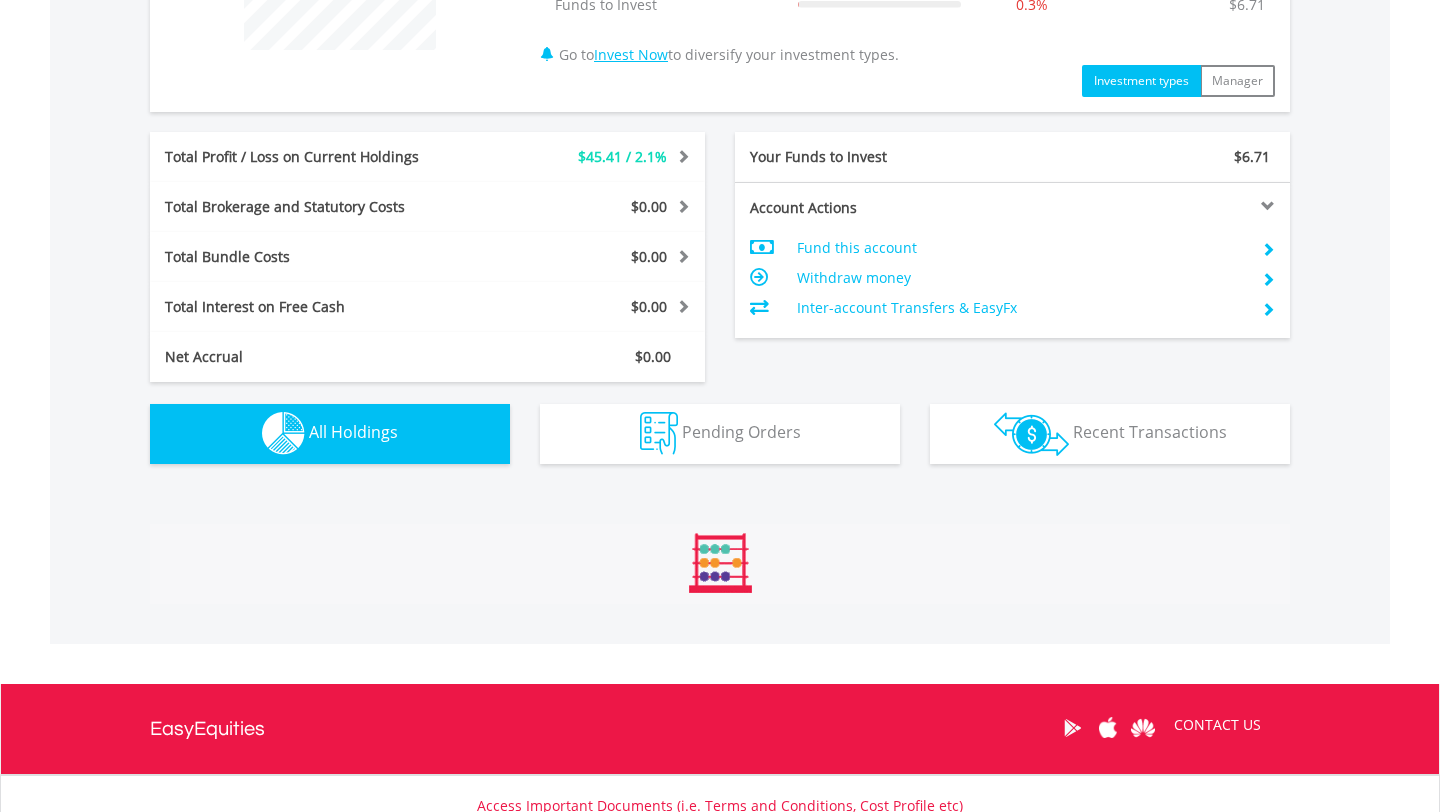 scroll, scrollTop: 1442, scrollLeft: 0, axis: vertical 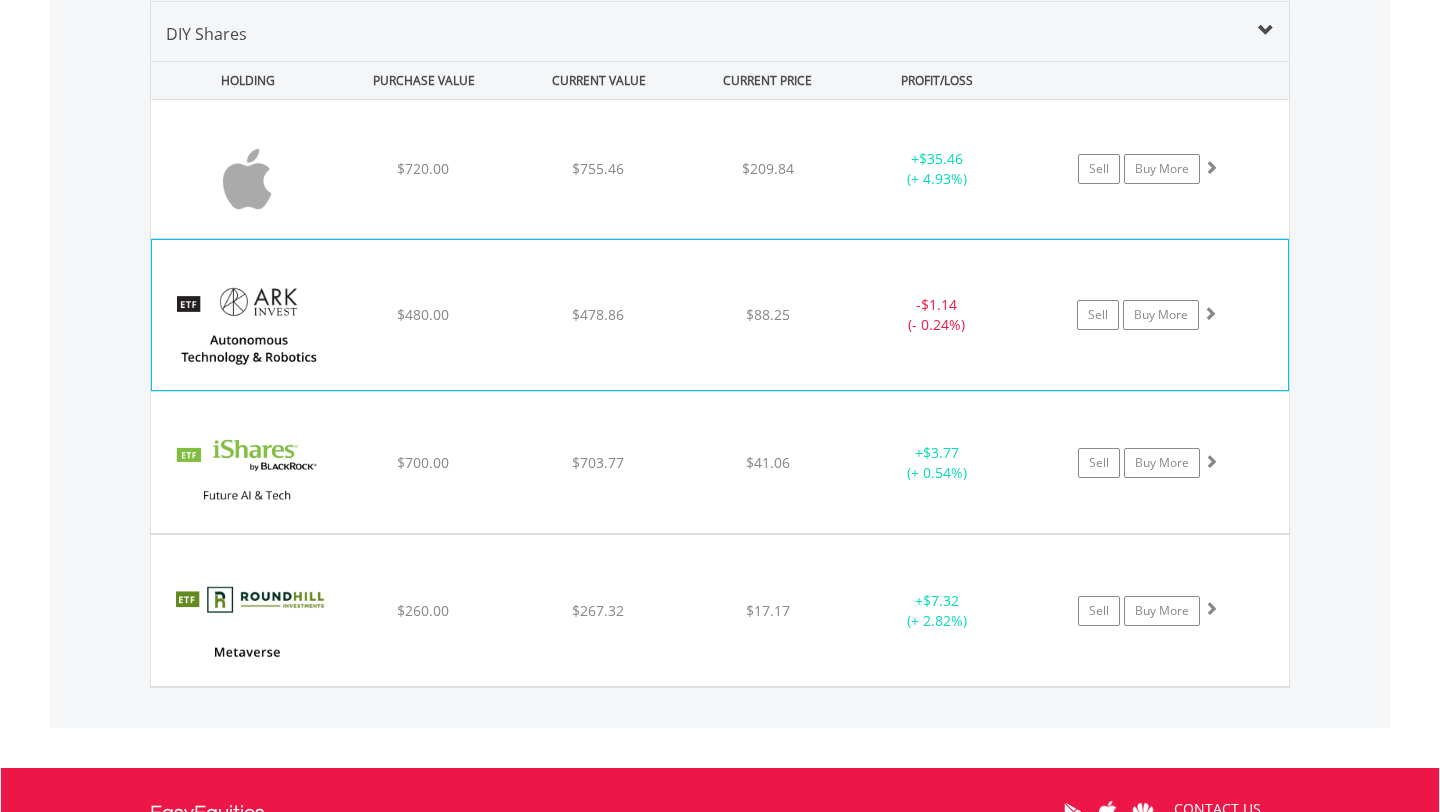 click on "﻿
ARK Autonomous Technology & Robotics ETF
$480.00
$478.86
$88.25
-  $1.14 (- 0.24%)
Sell
Buy More" at bounding box center (720, 169) 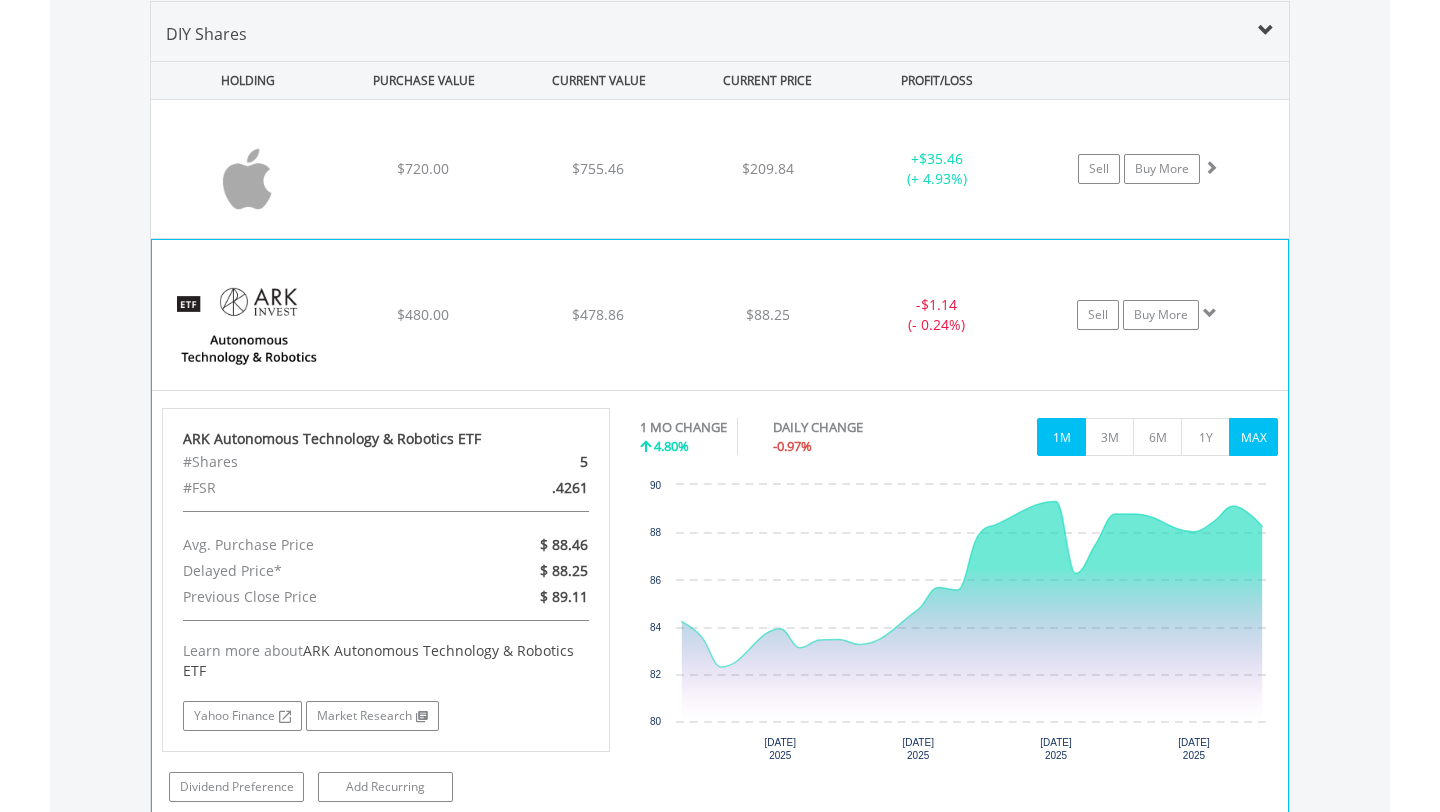 click on "MAX" at bounding box center (1253, 437) 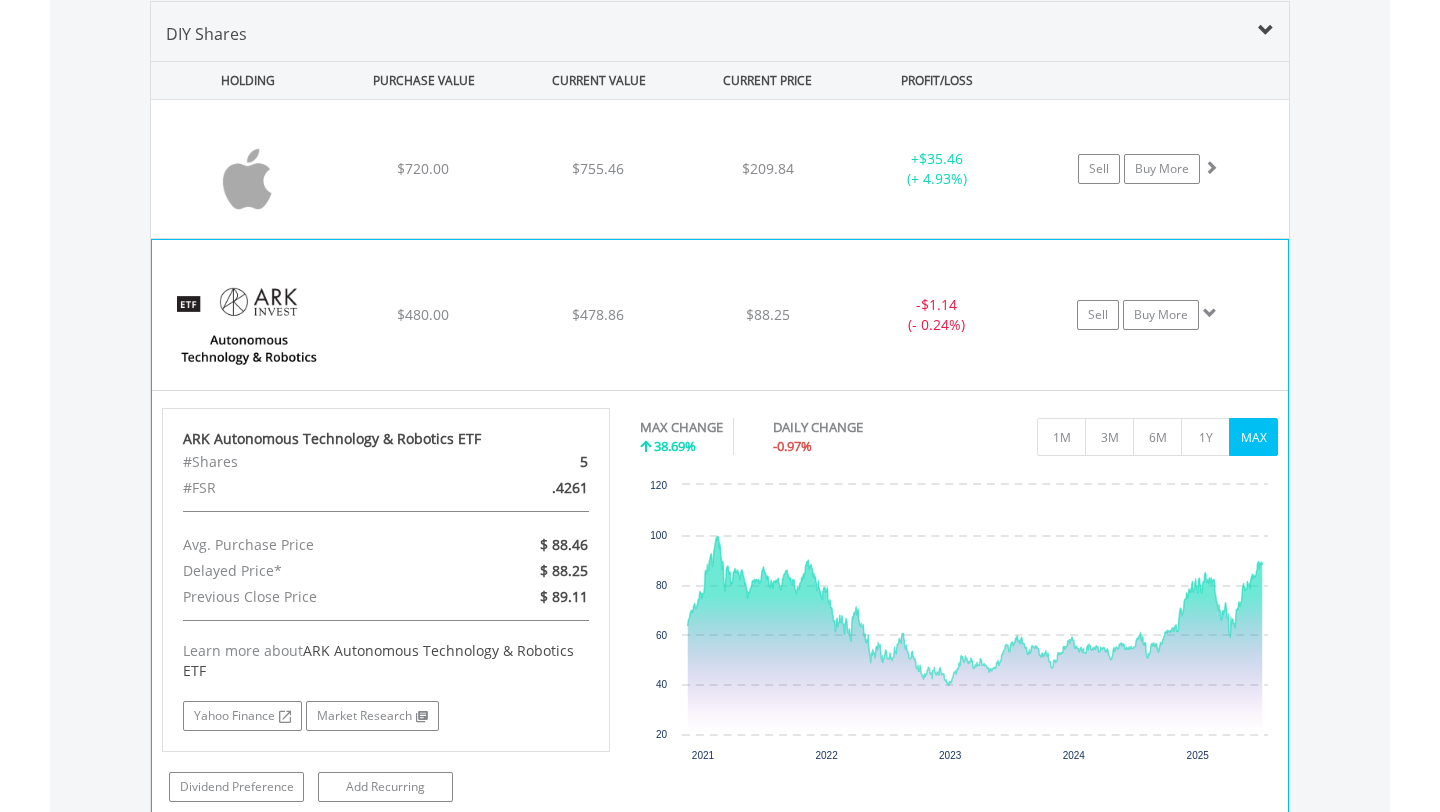 click on "$88.25" at bounding box center (767, 169) 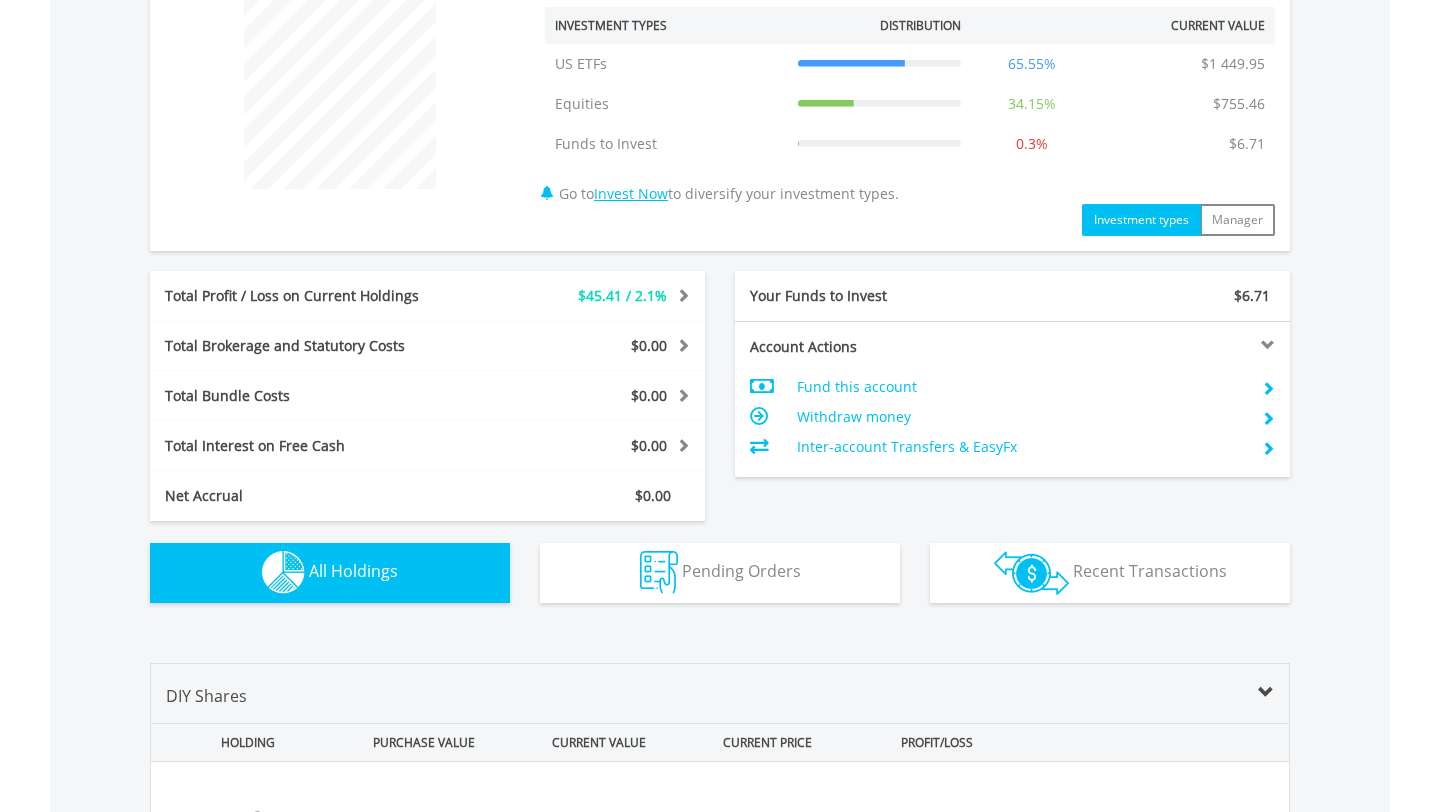 scroll, scrollTop: 0, scrollLeft: 0, axis: both 